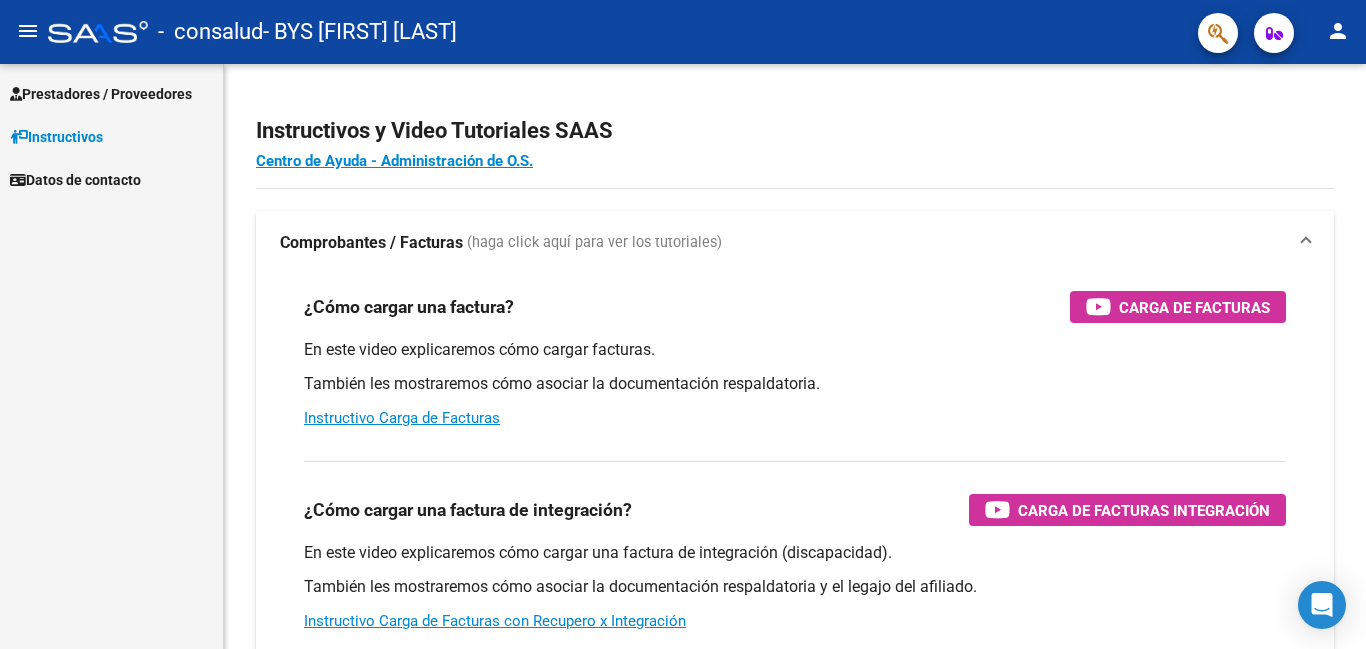 scroll, scrollTop: 0, scrollLeft: 0, axis: both 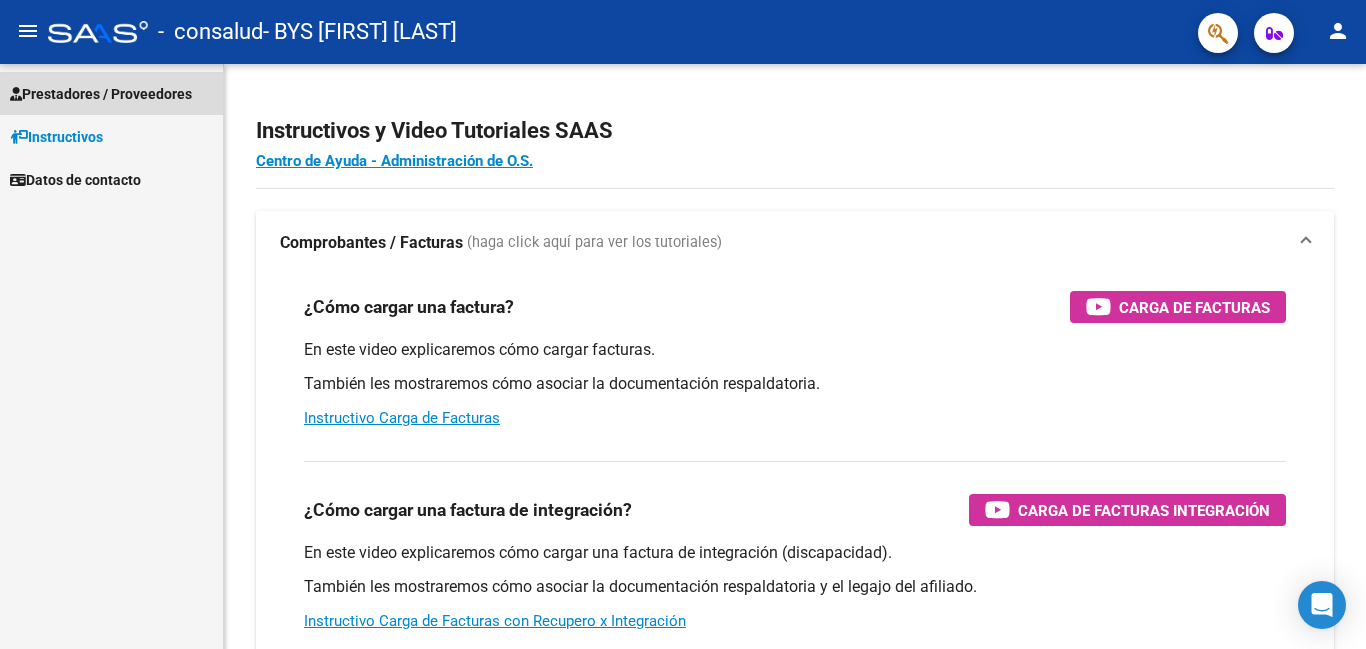 click on "Prestadores / Proveedores" at bounding box center [101, 94] 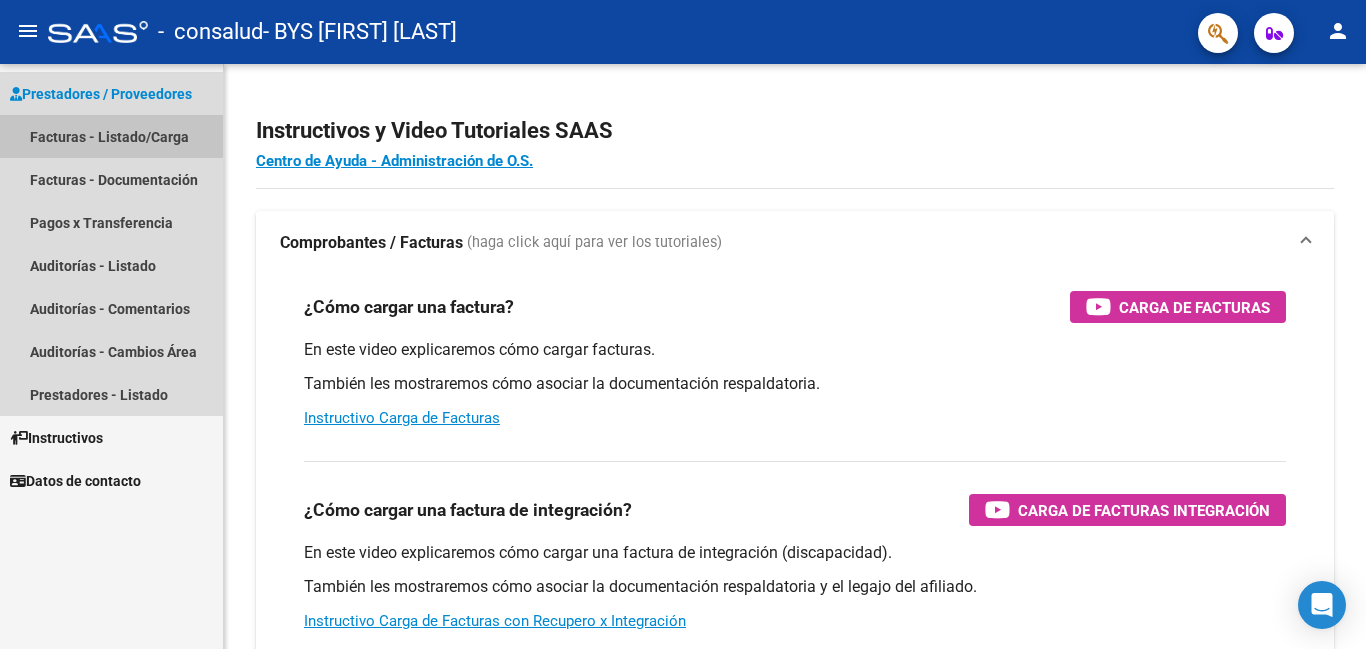 click on "Facturas - Listado/Carga" at bounding box center [111, 136] 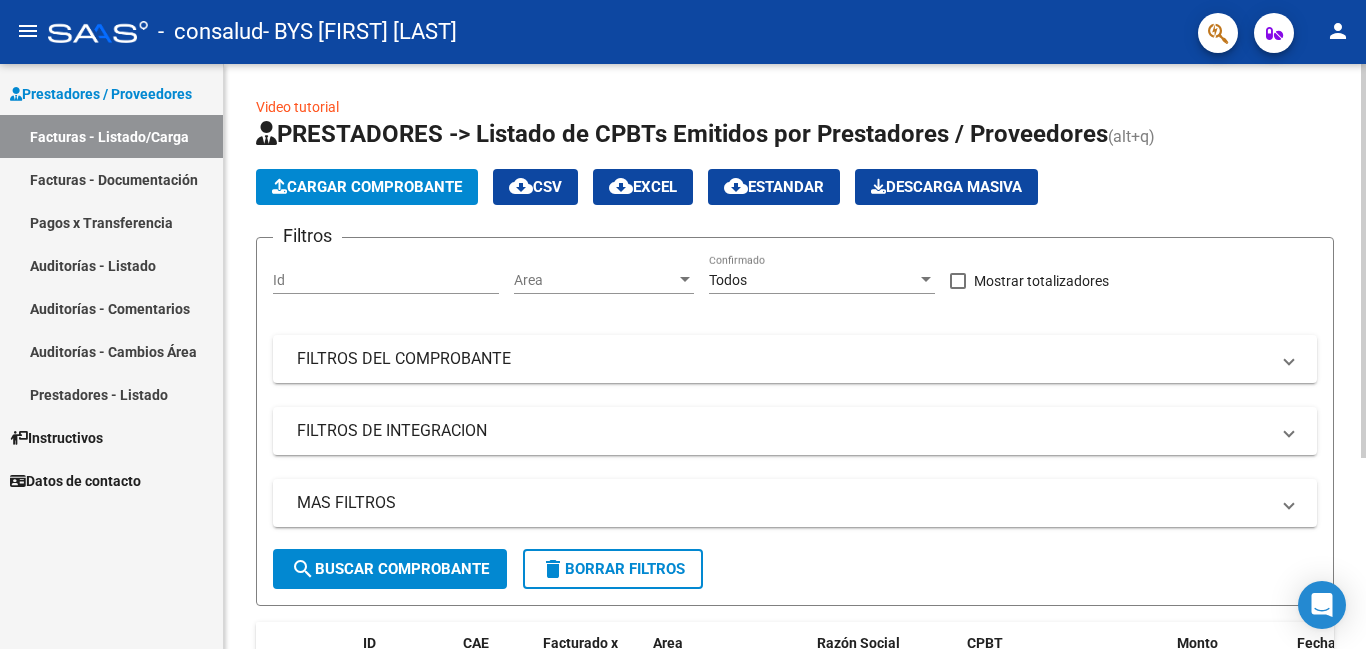 click on "Cargar Comprobante" 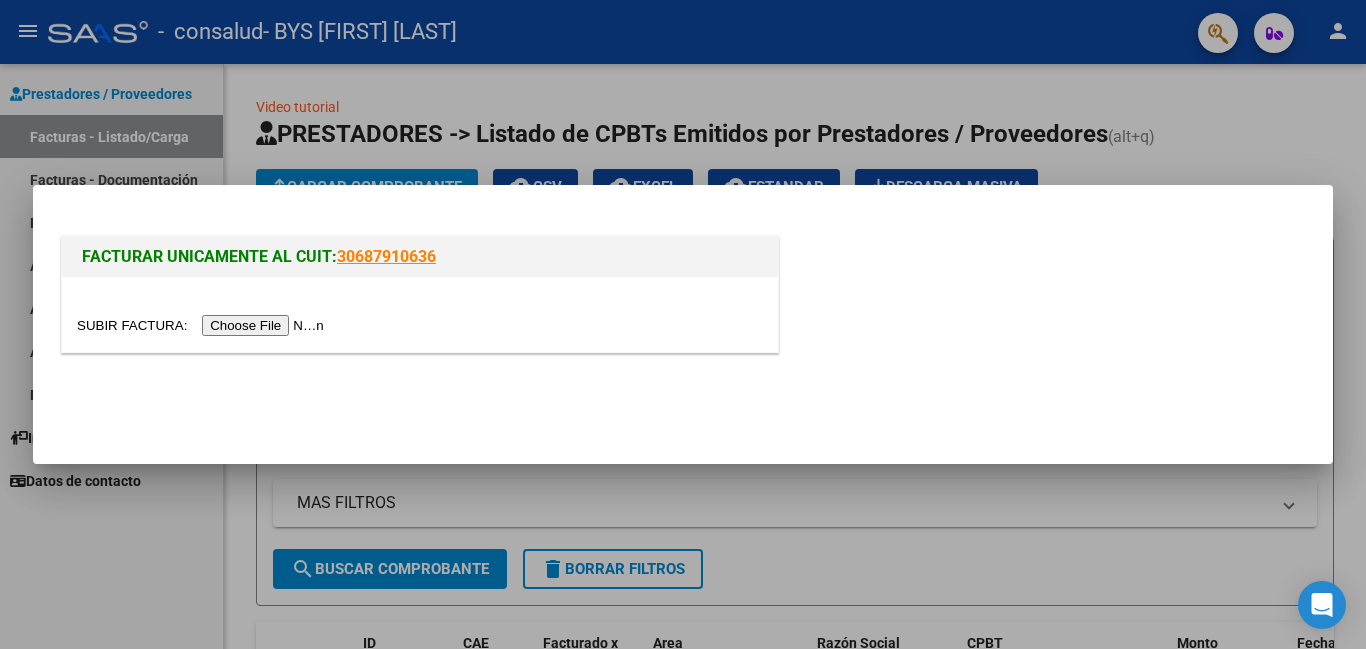 click at bounding box center (203, 325) 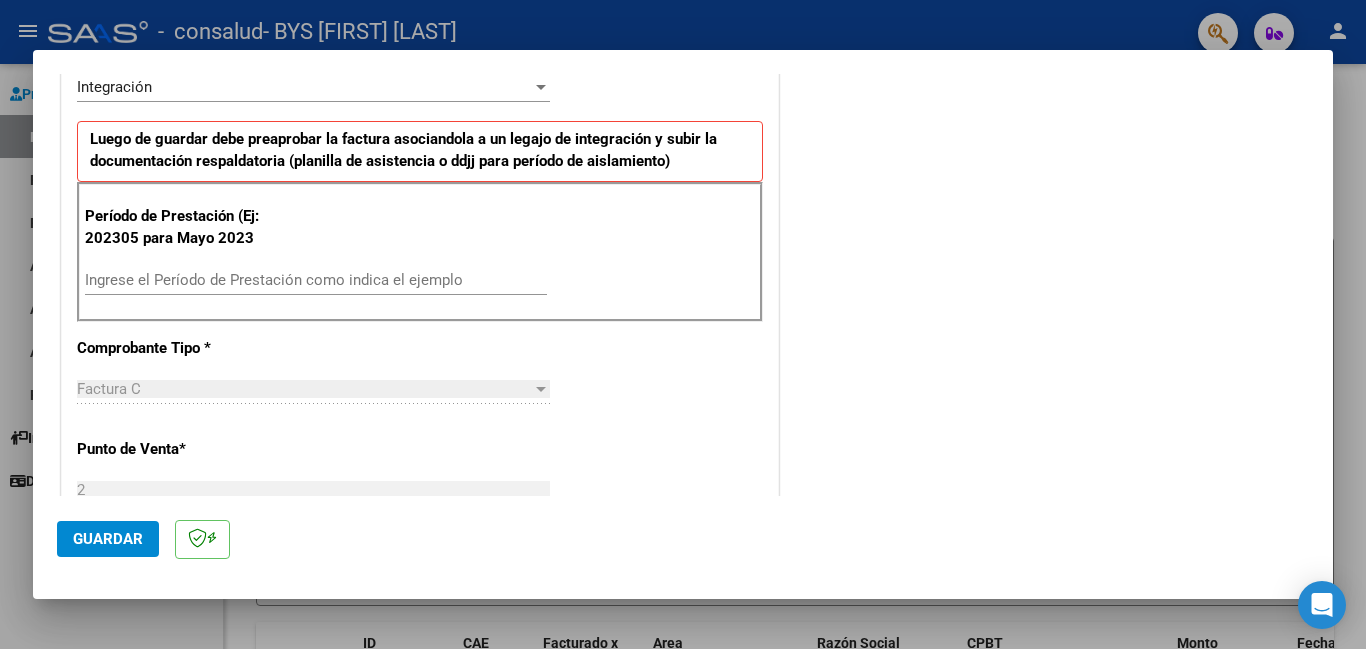 scroll, scrollTop: 478, scrollLeft: 0, axis: vertical 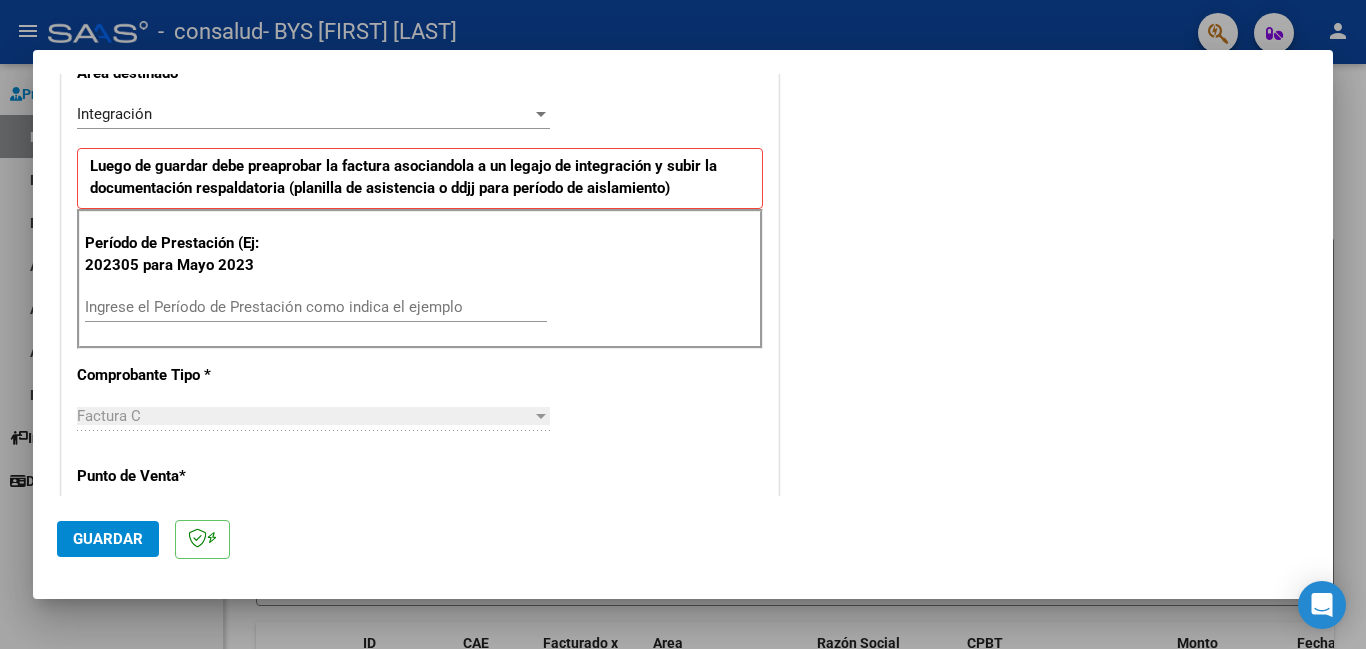 click on "Ingrese el Período de Prestación como indica el ejemplo" at bounding box center [316, 307] 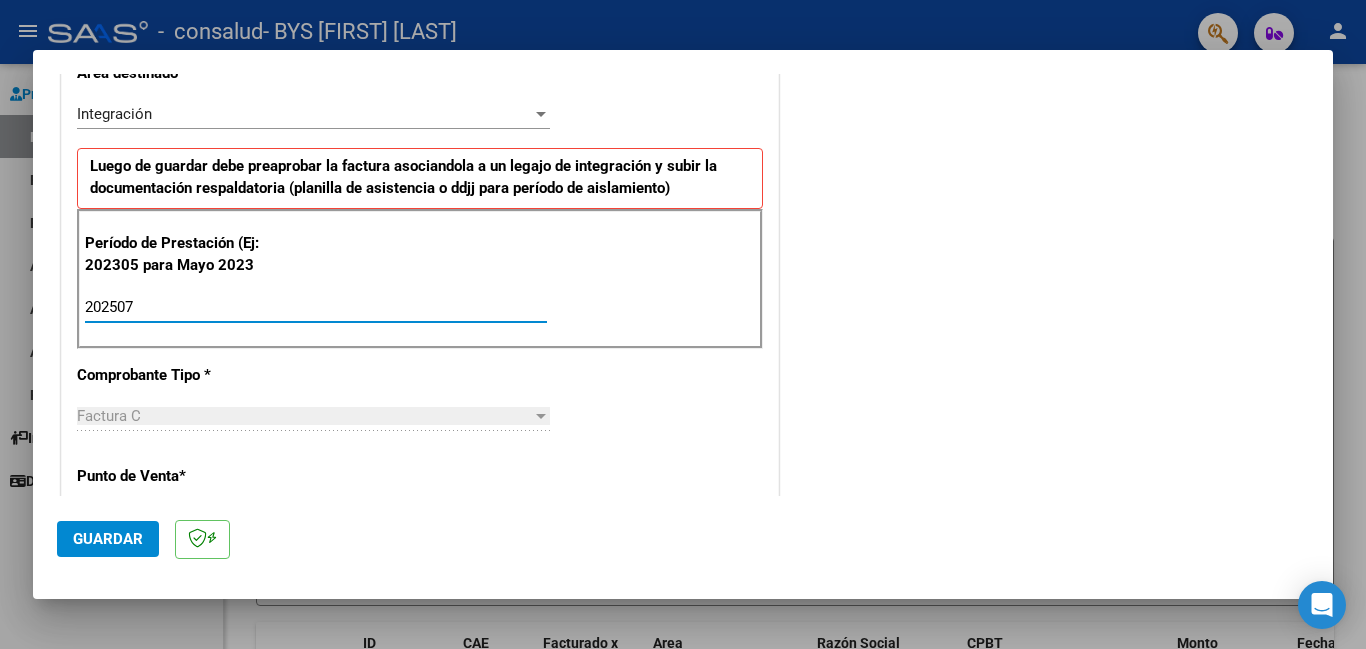 type on "202507" 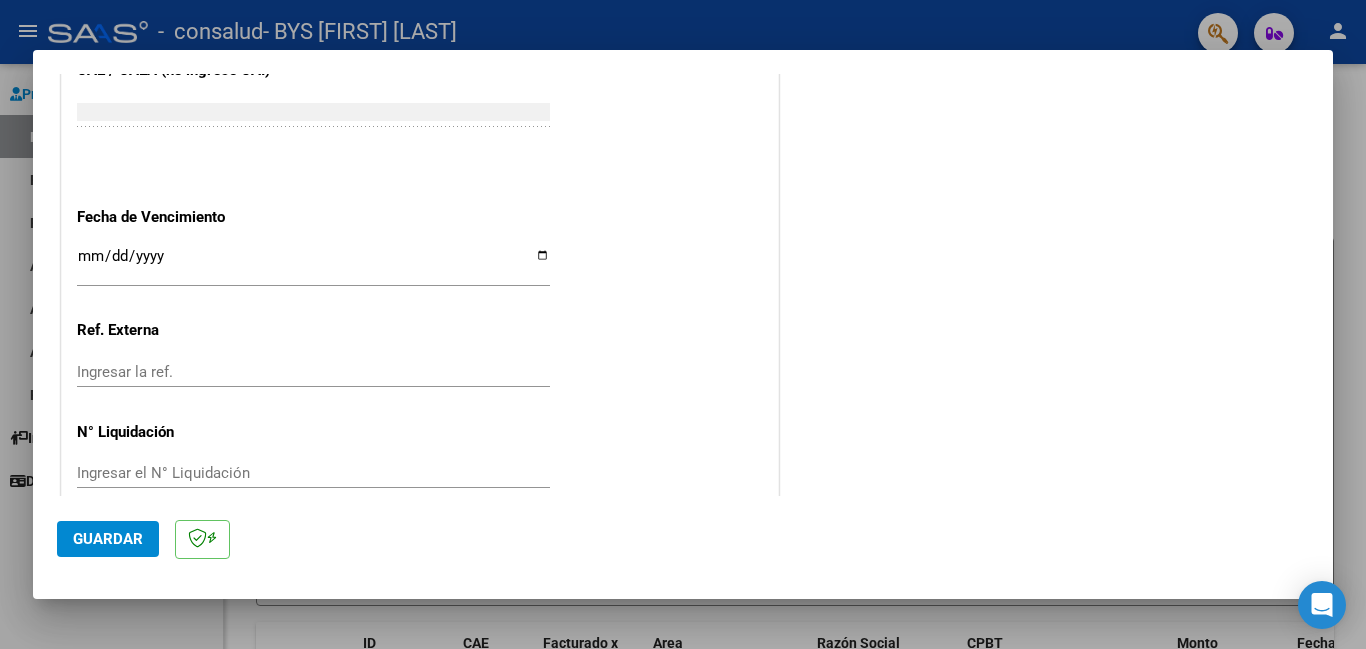 scroll, scrollTop: 1301, scrollLeft: 0, axis: vertical 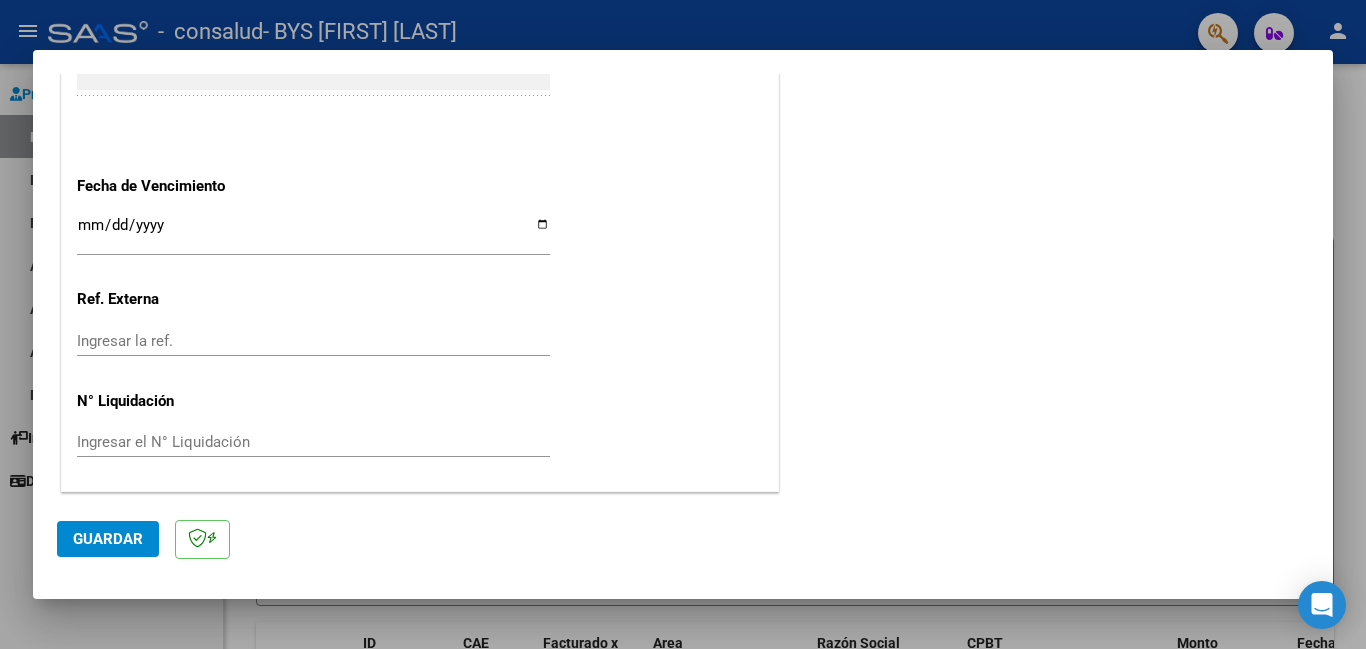 click on "Ingresar la fecha" at bounding box center [313, 233] 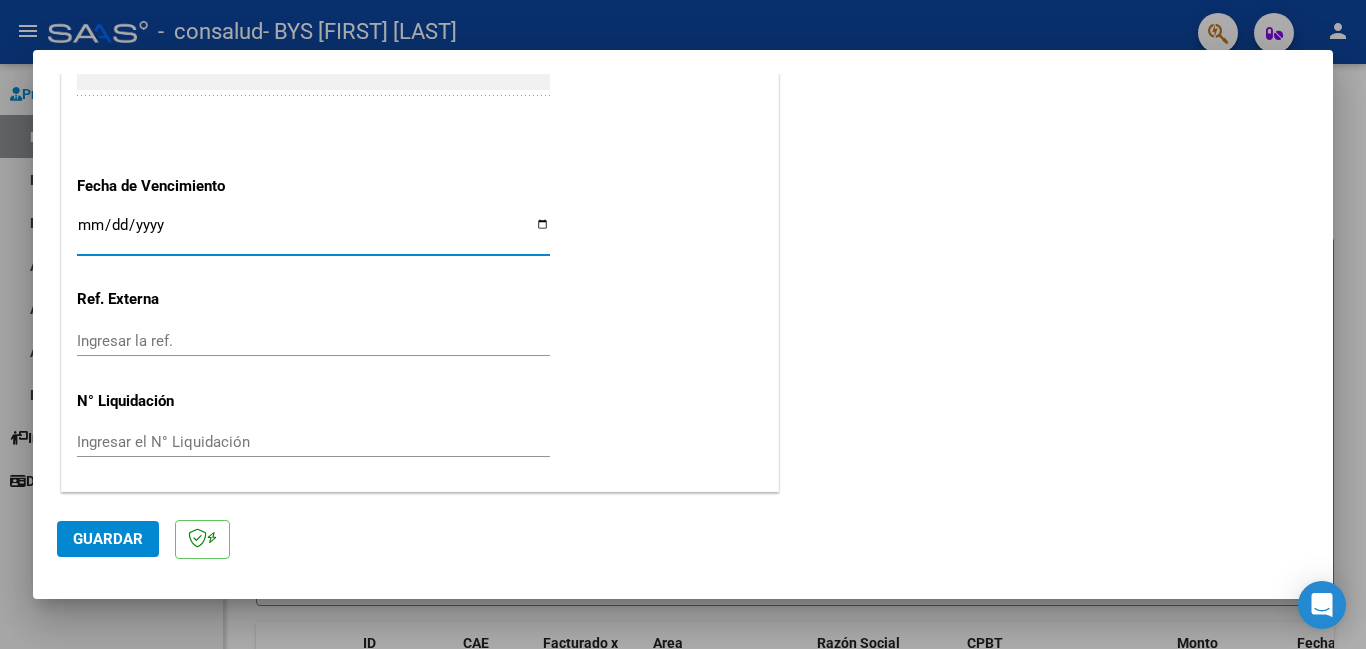 click on "Ingresar la fecha" at bounding box center [313, 233] 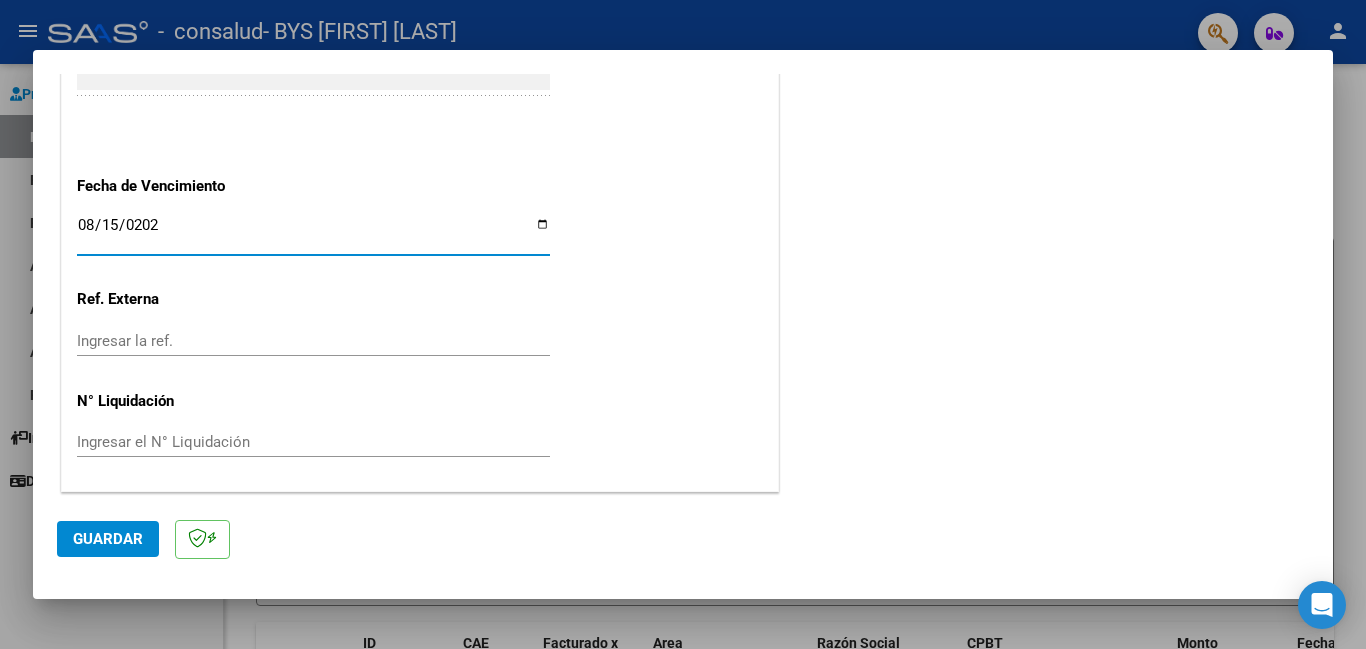 type on "2025-08-15" 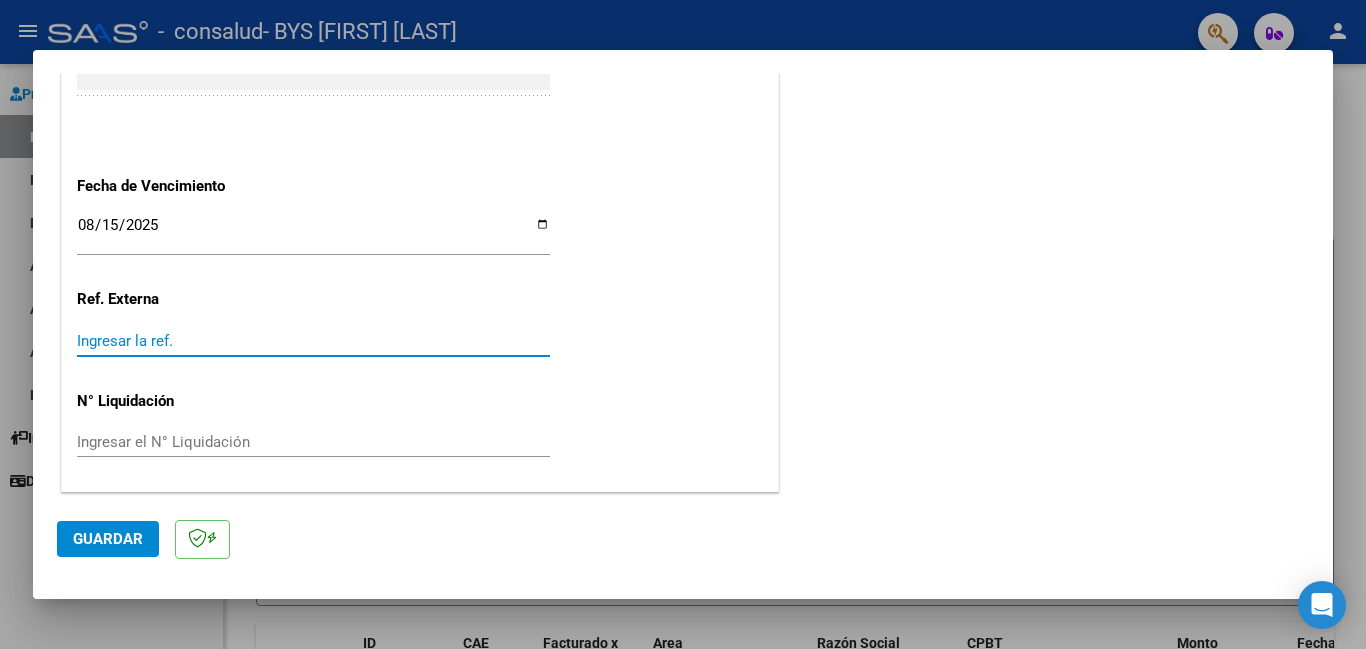 click on "Ingresar la ref." at bounding box center (313, 341) 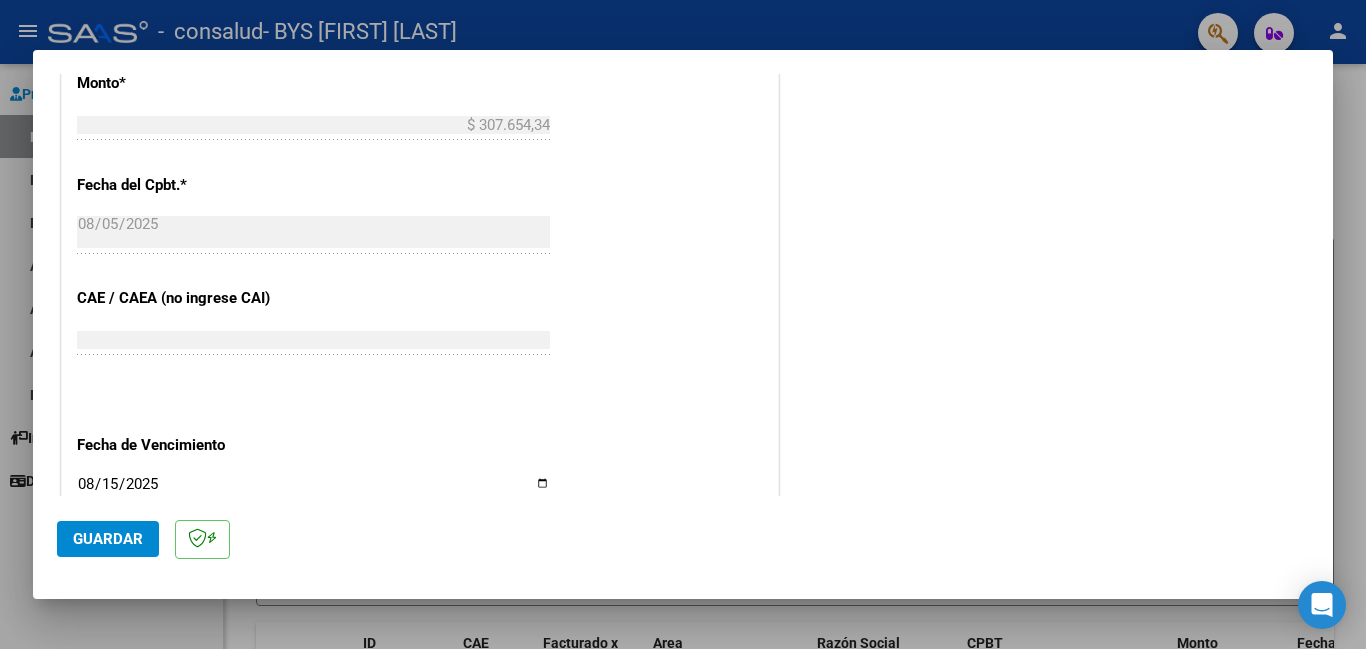 scroll, scrollTop: 1055, scrollLeft: 0, axis: vertical 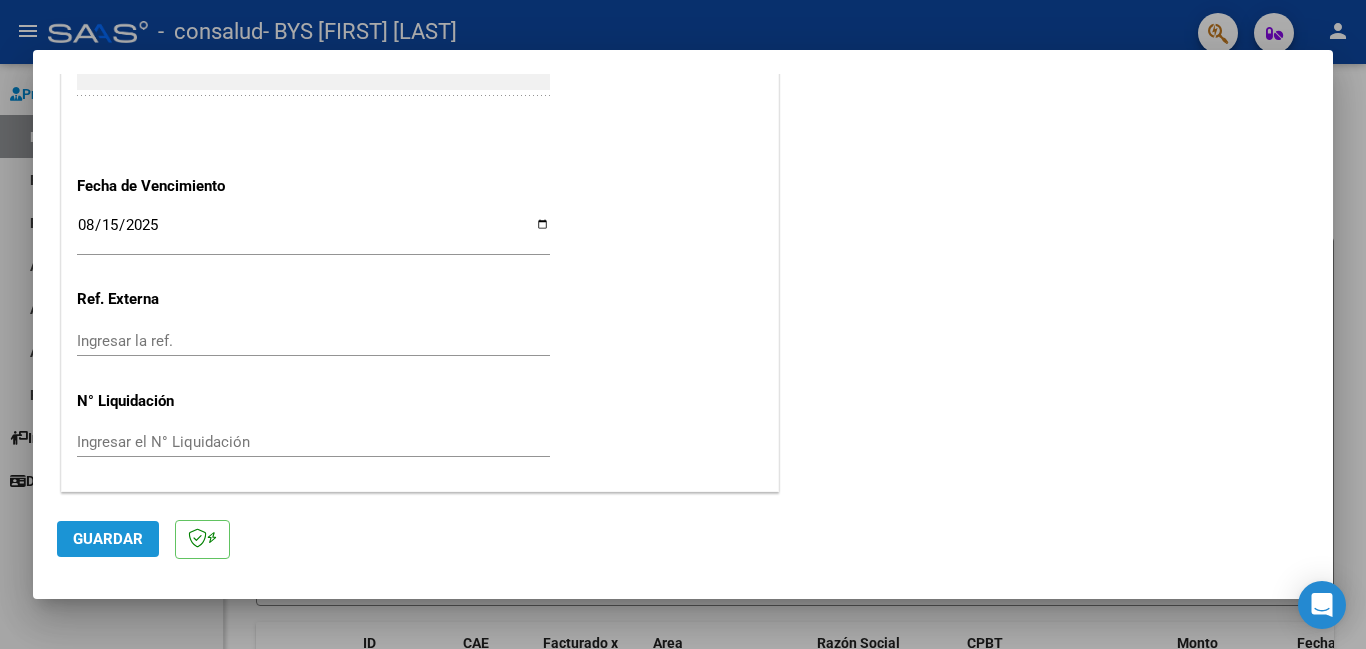 click on "Guardar" 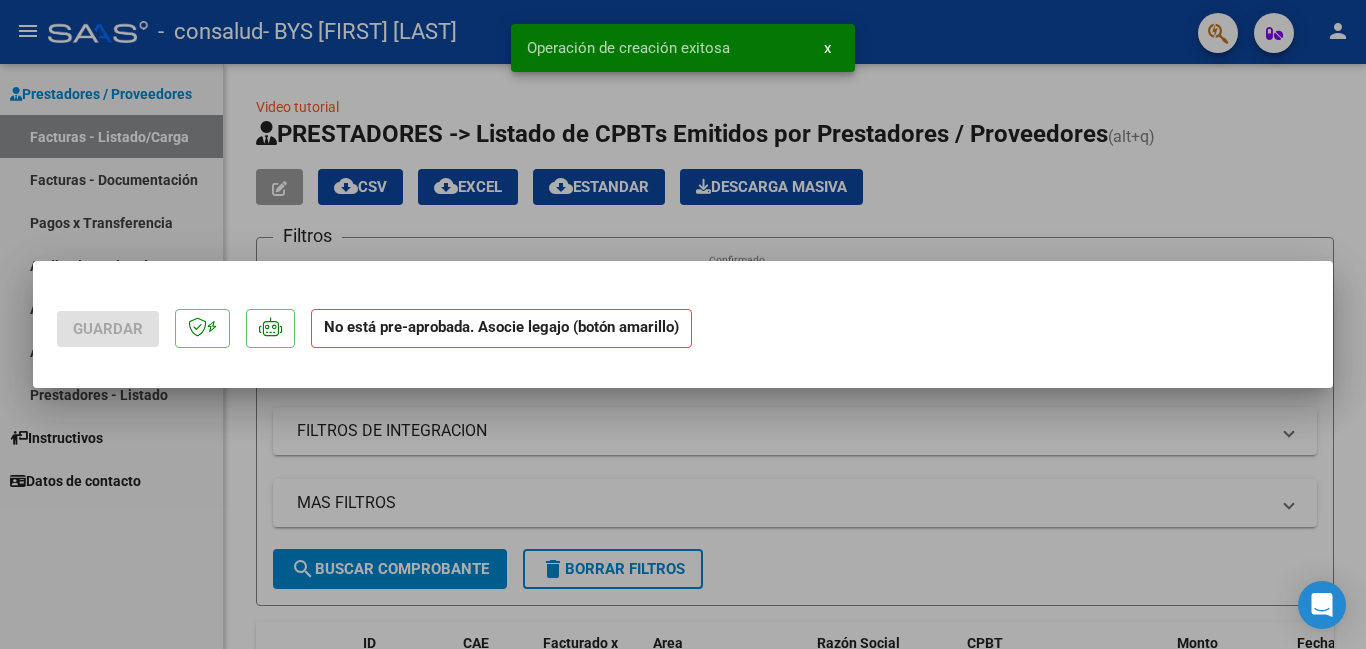 scroll, scrollTop: 0, scrollLeft: 0, axis: both 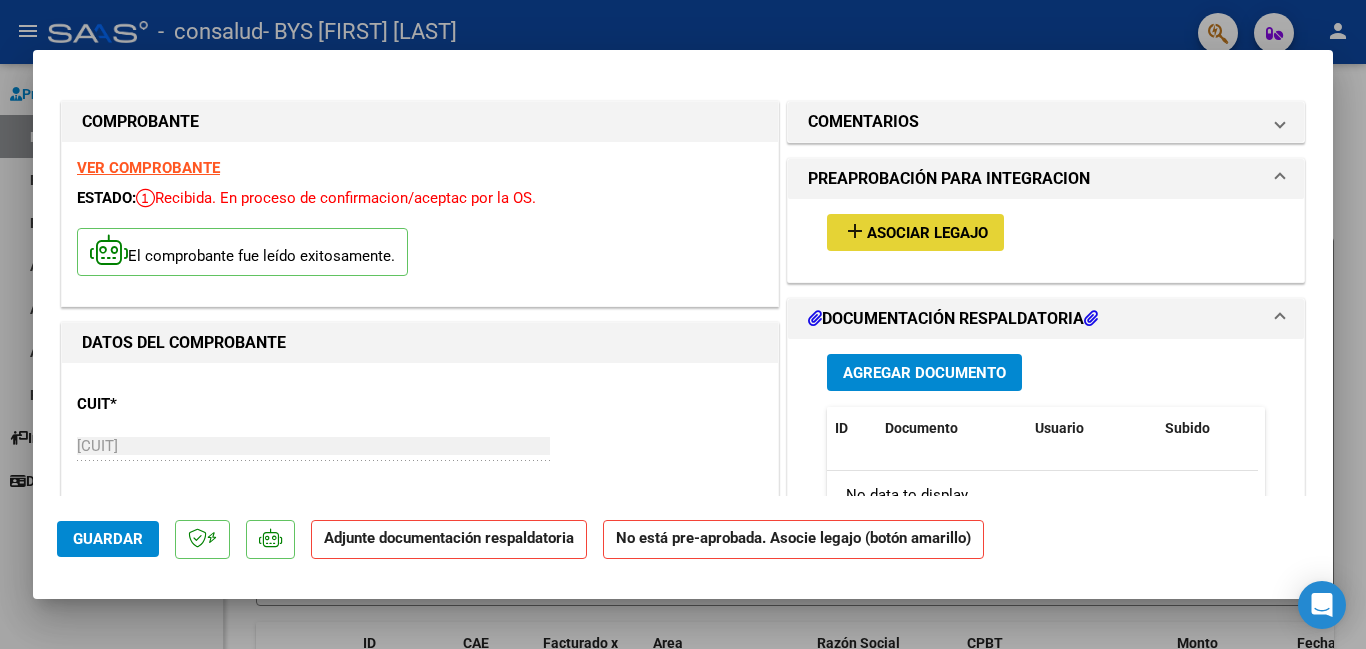 click on "Asociar Legajo" at bounding box center (927, 233) 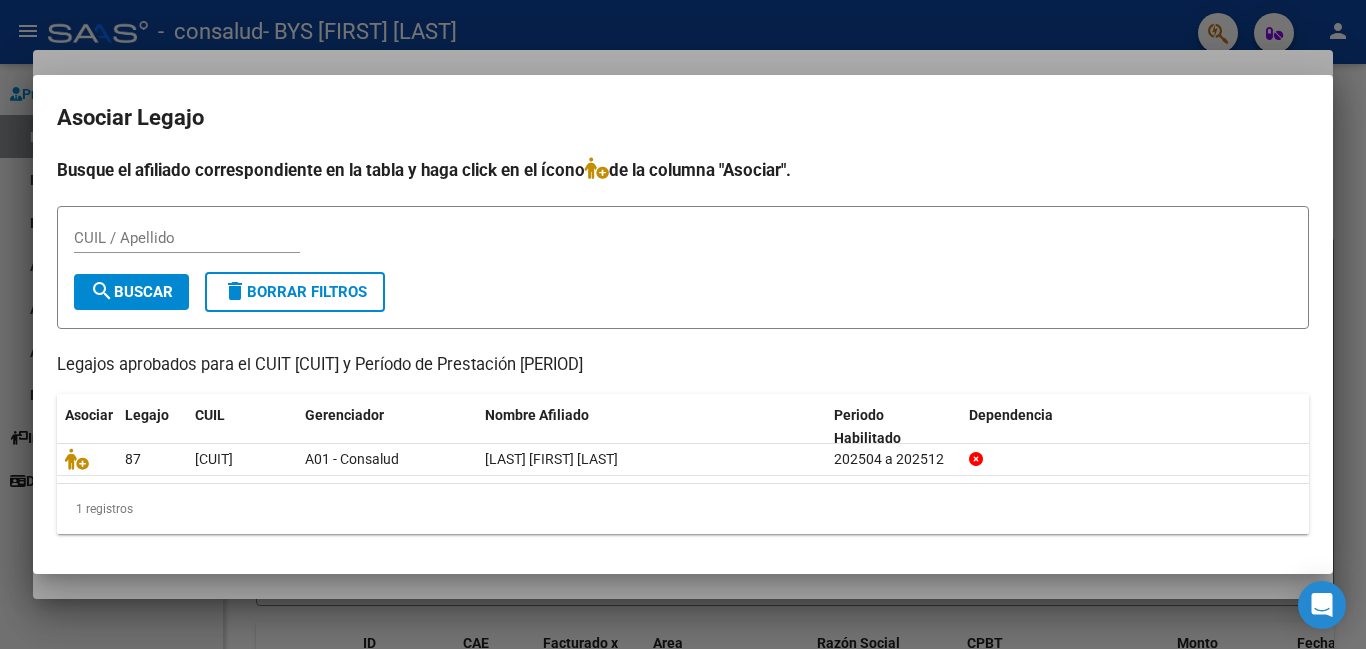 click on "1 registros" 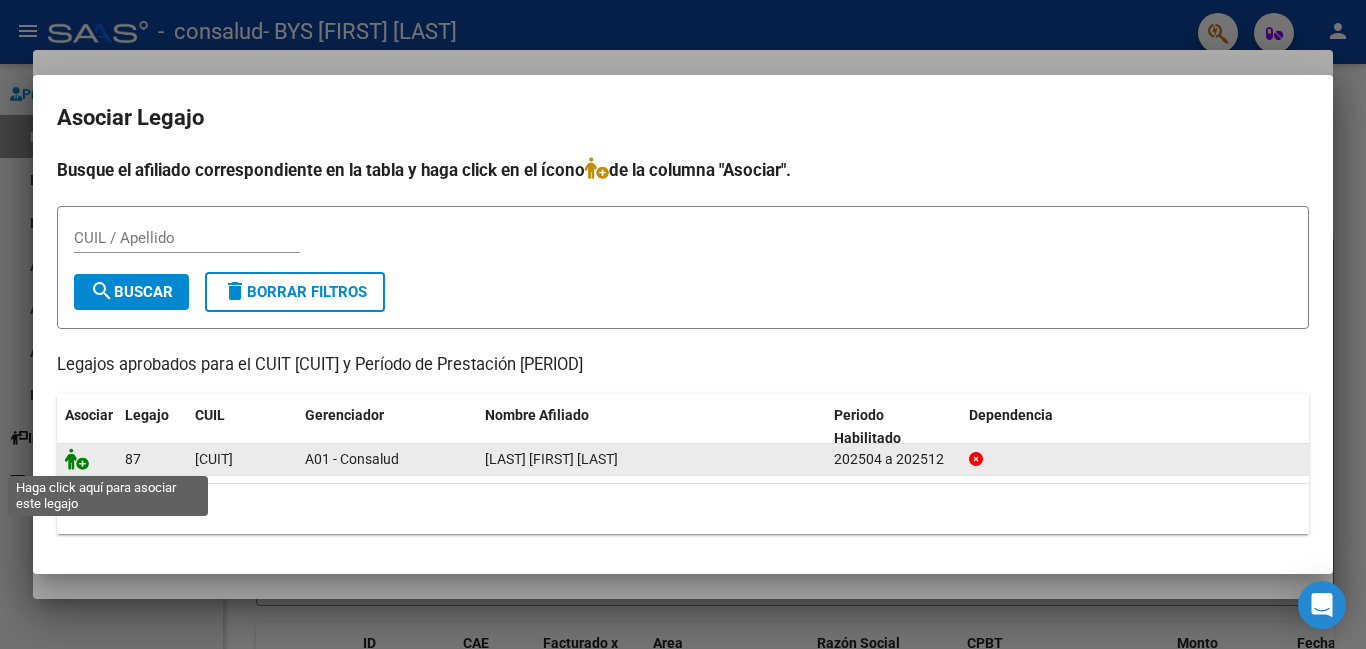 click 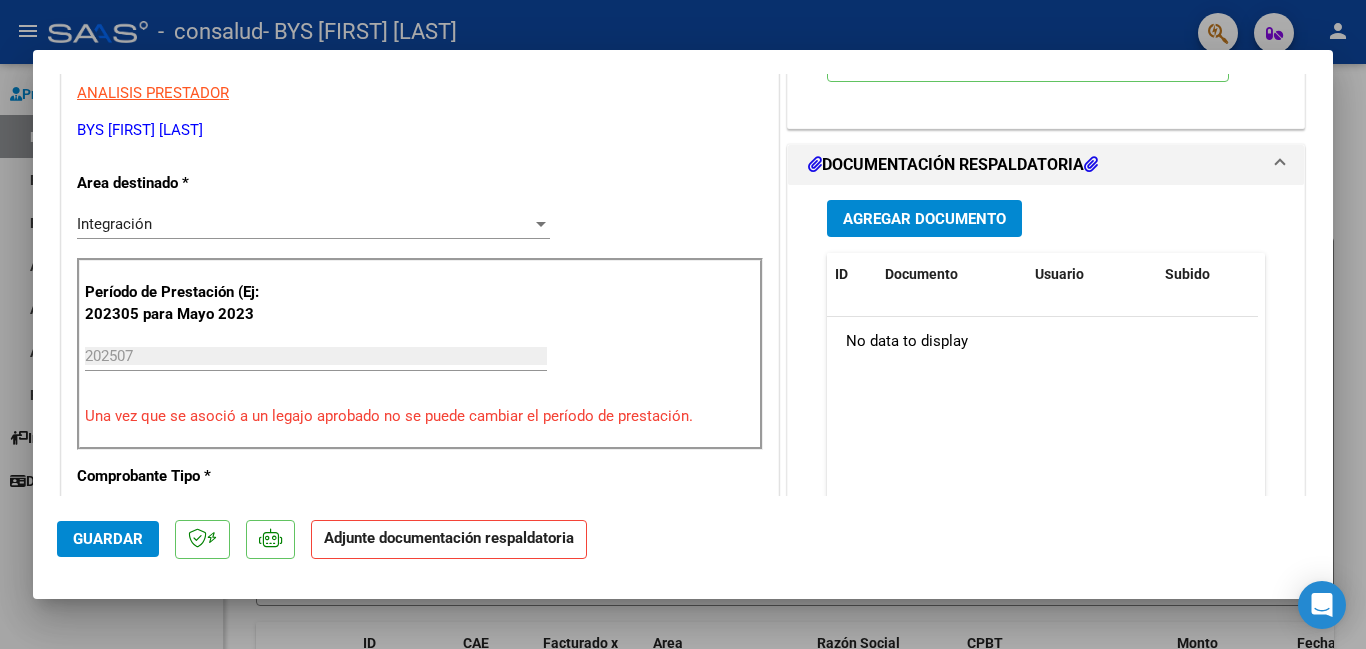 scroll, scrollTop: 325, scrollLeft: 0, axis: vertical 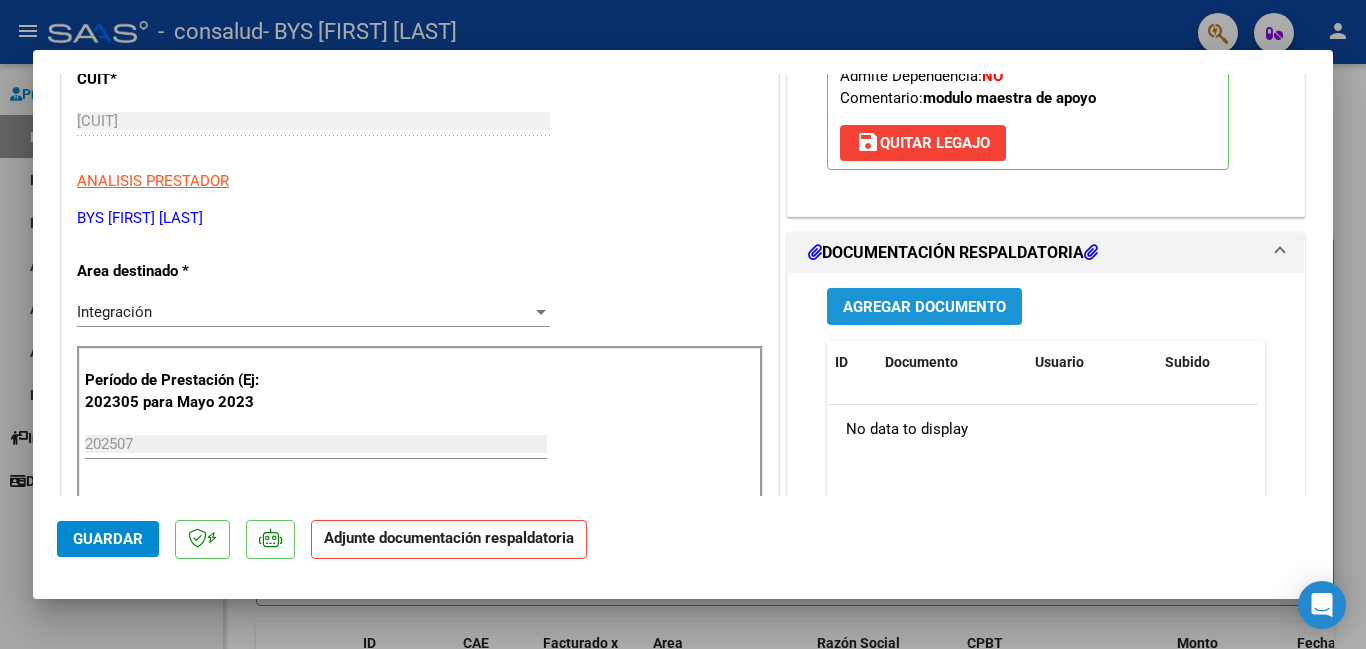 click on "Agregar Documento" at bounding box center [924, 306] 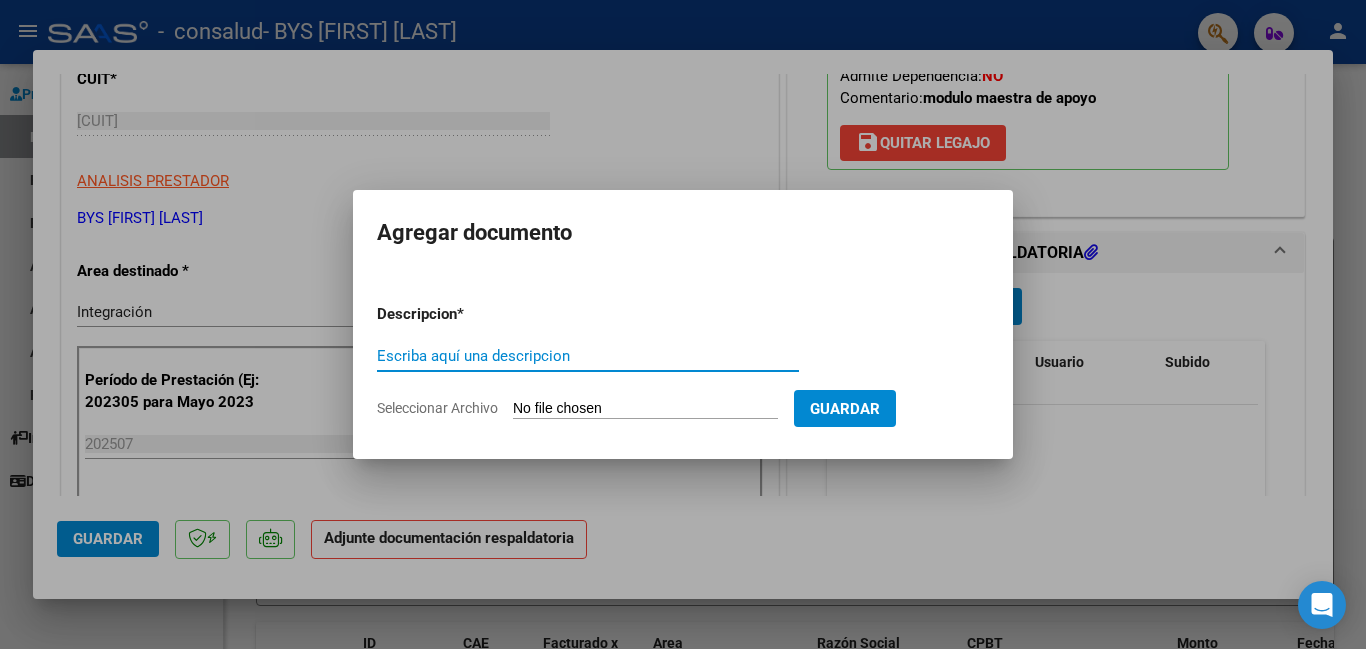 click on "Escriba aquí una descripcion" at bounding box center [588, 356] 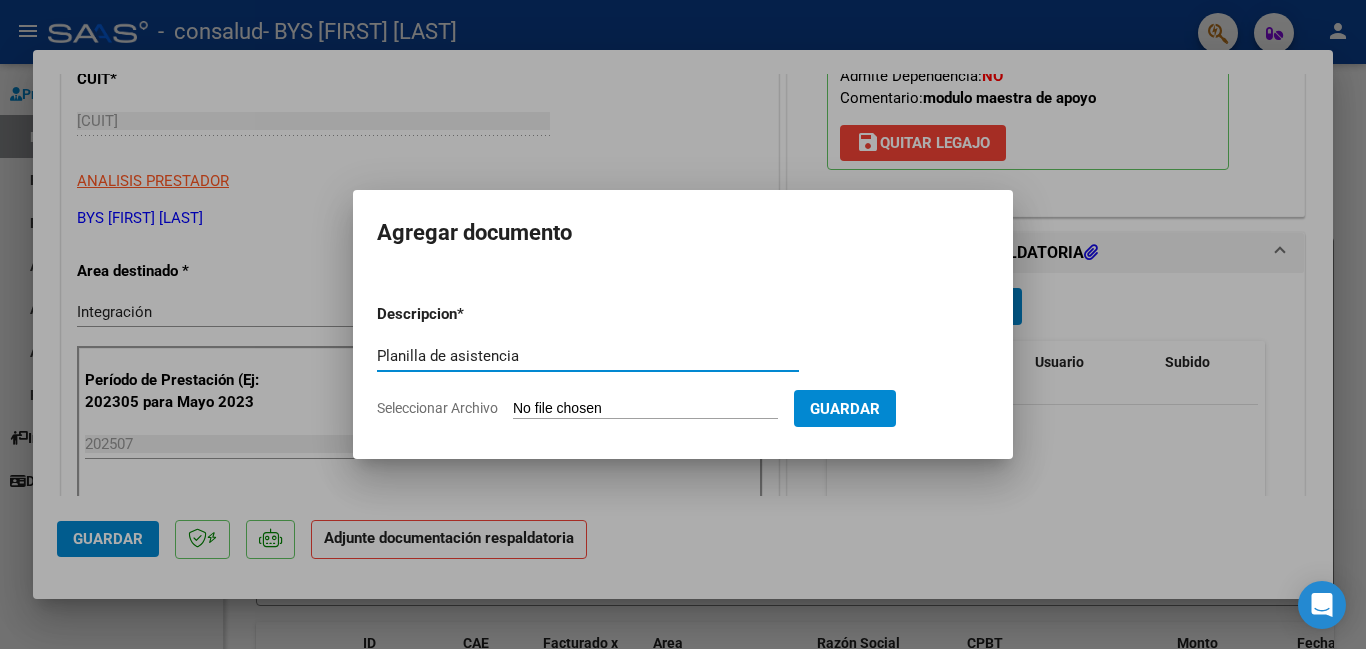 click on "Planilla de asistencia" at bounding box center [588, 356] 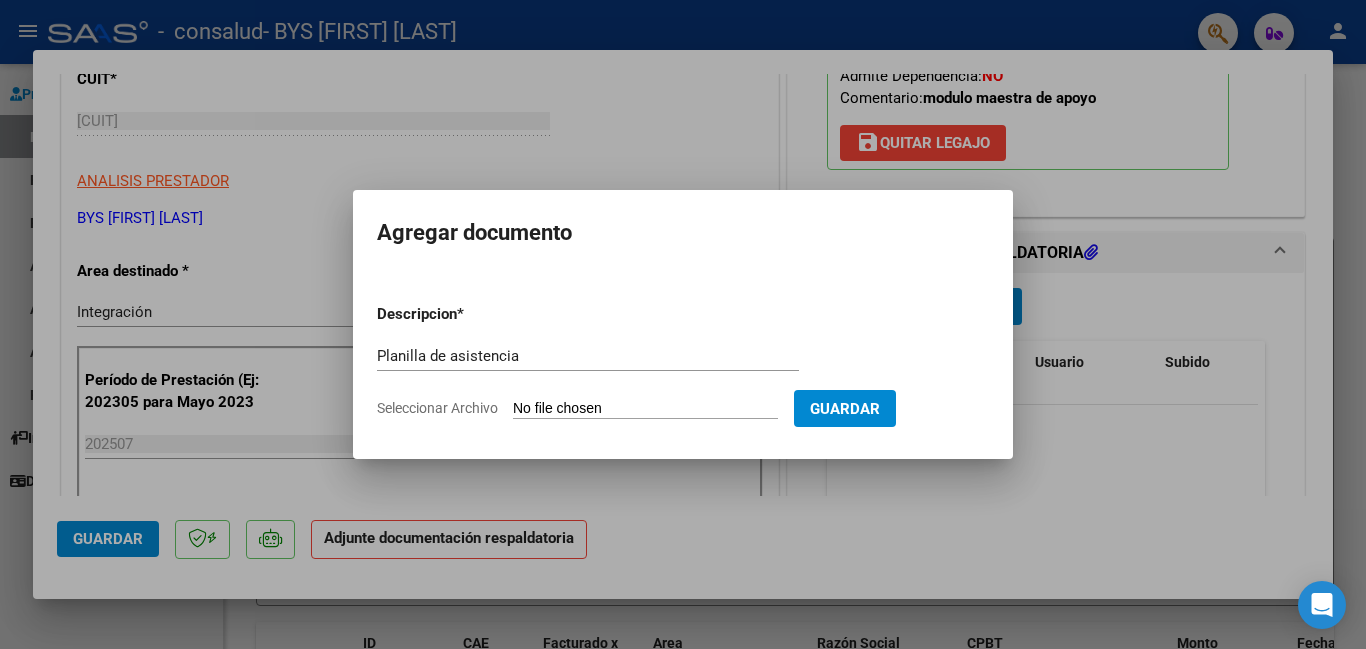 type on "C:\fakepath\ASISTNCIA JULIO.[NAME].pdf" 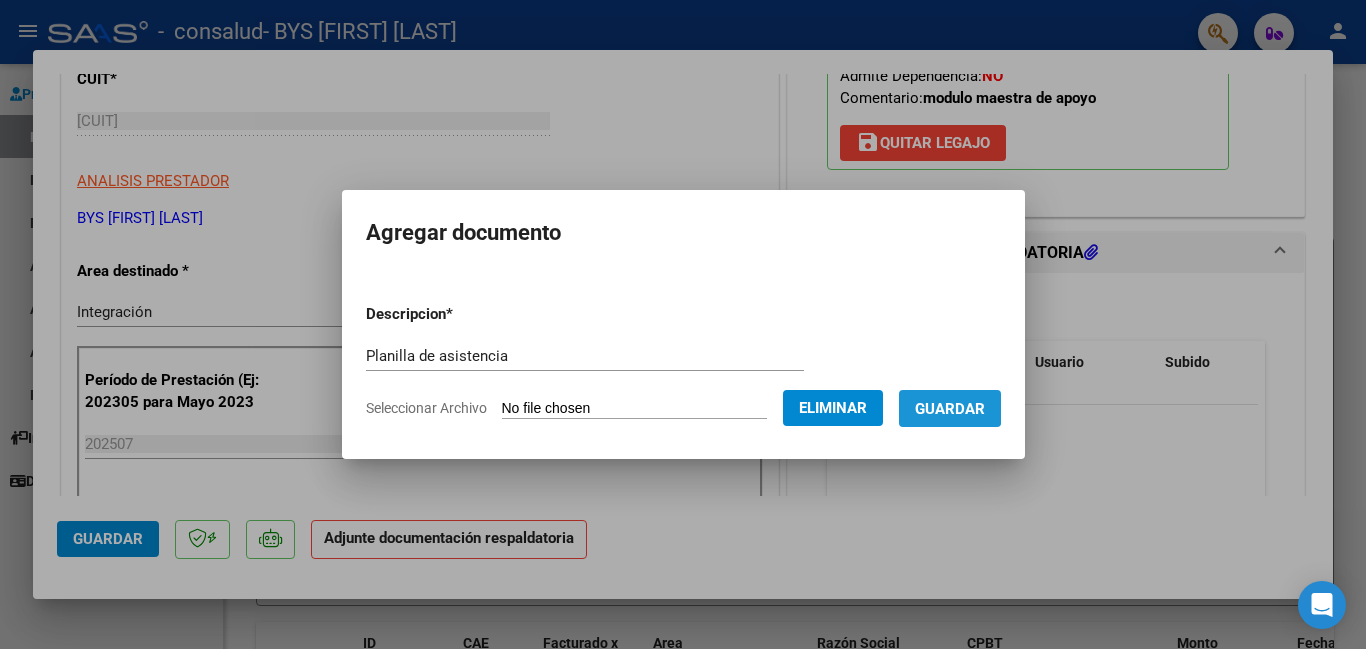 click on "Guardar" at bounding box center [950, 409] 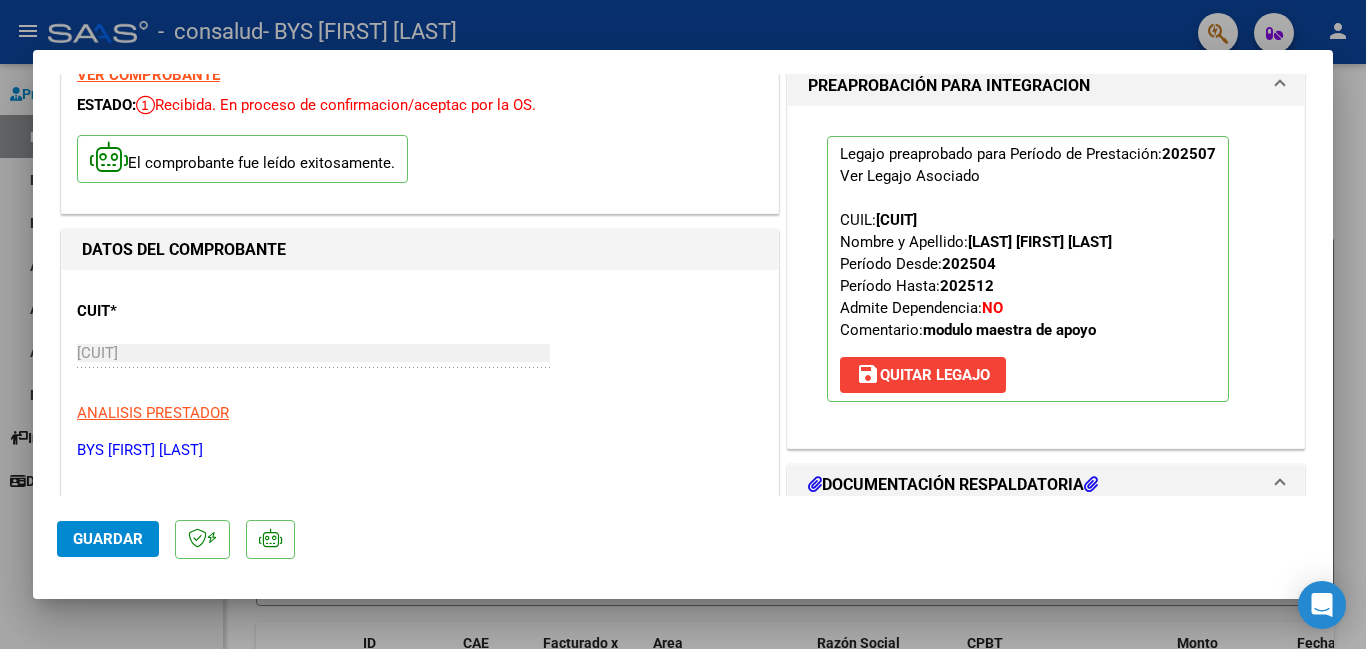 scroll, scrollTop: 0, scrollLeft: 0, axis: both 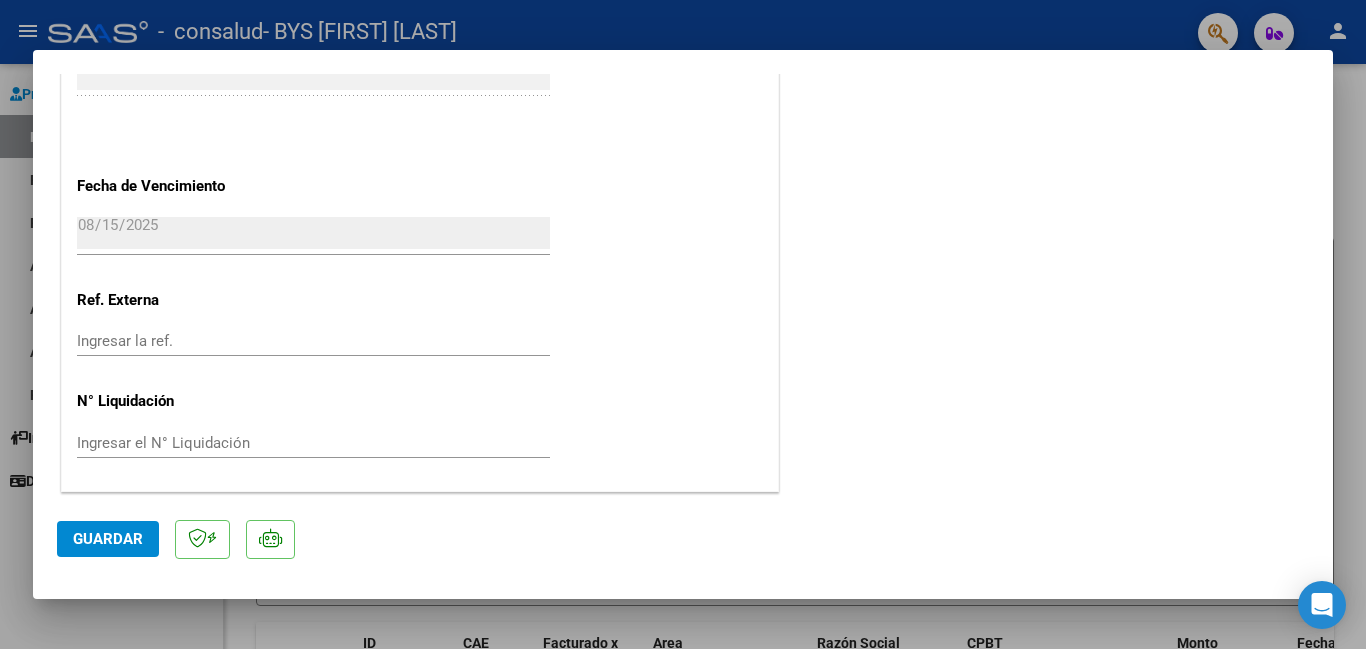 click on "Guardar" 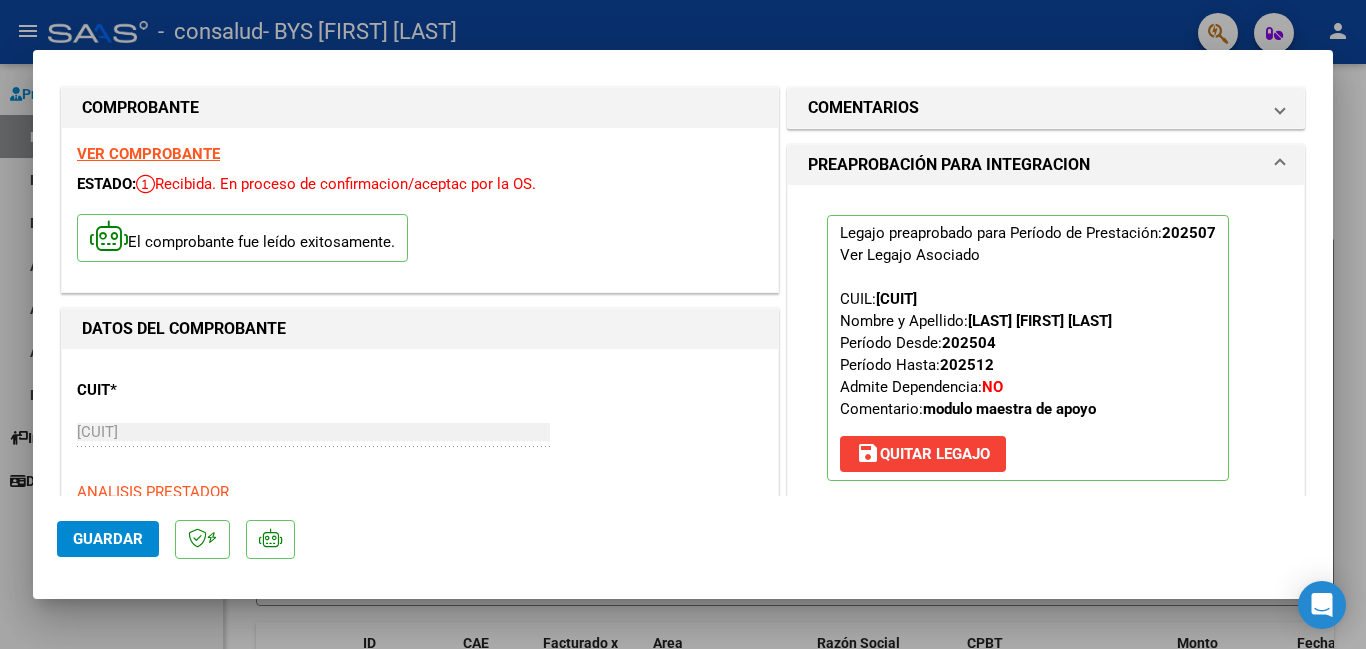 scroll, scrollTop: 0, scrollLeft: 0, axis: both 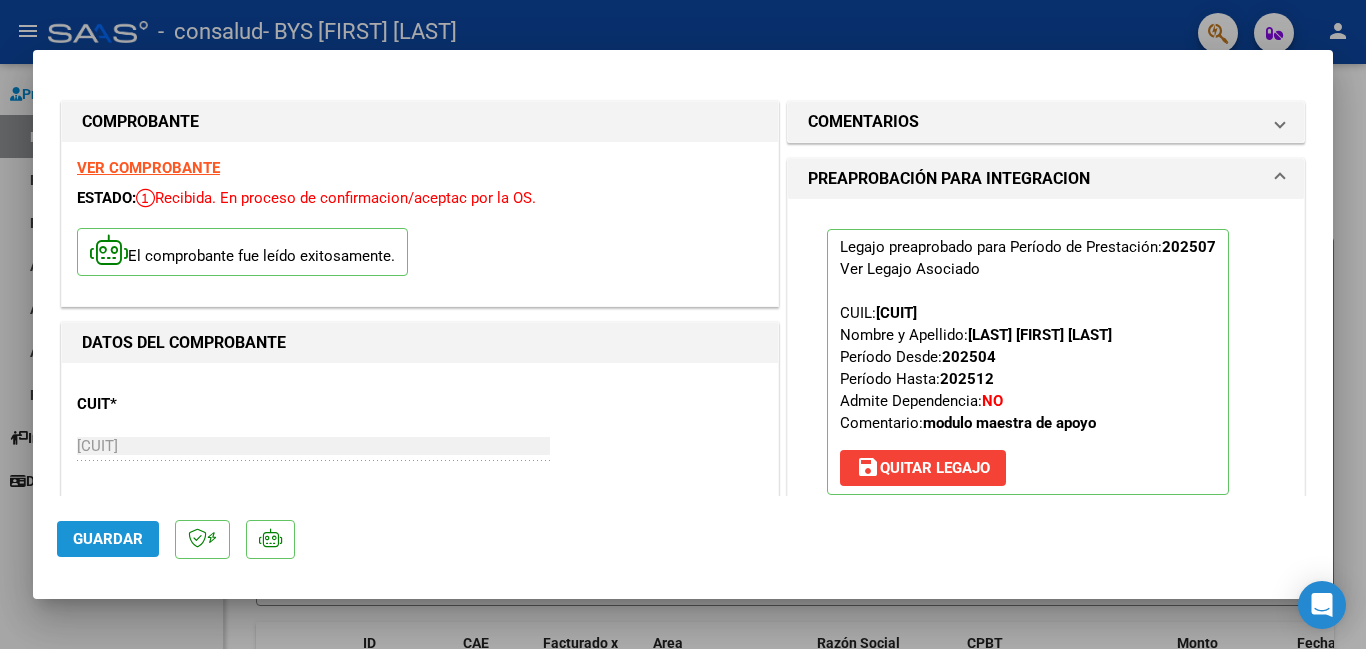 click on "Guardar" 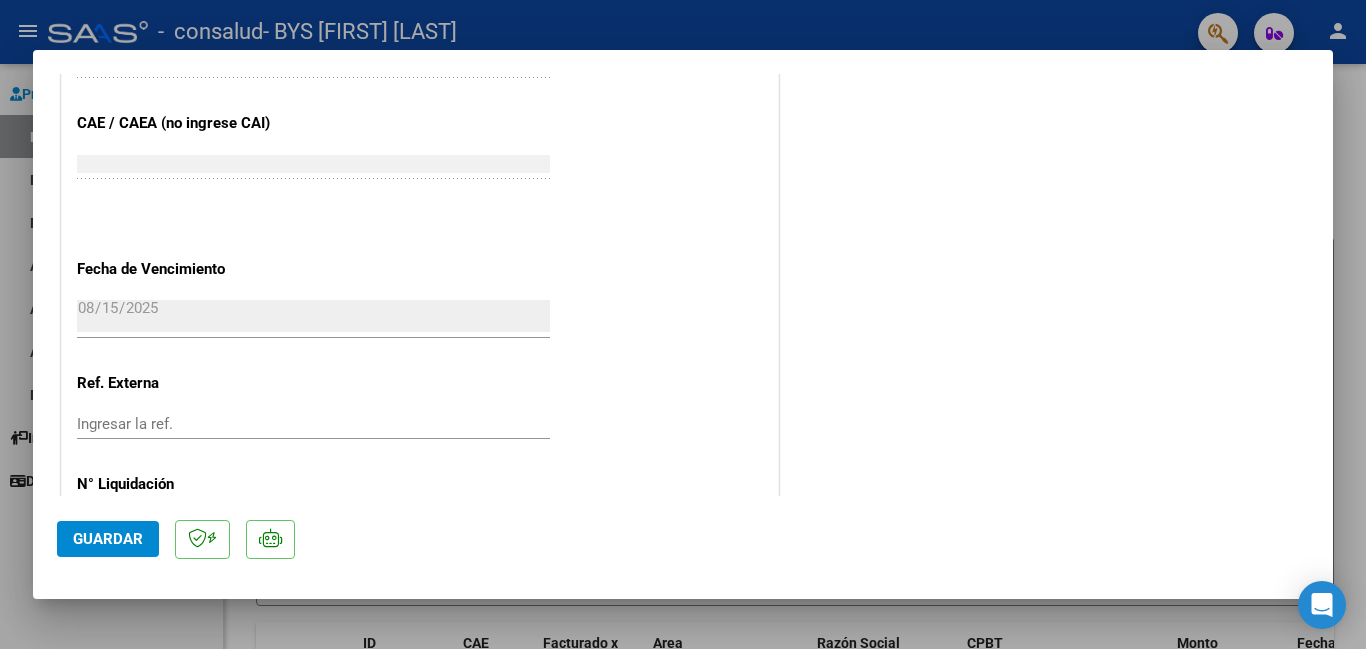 scroll, scrollTop: 1368, scrollLeft: 0, axis: vertical 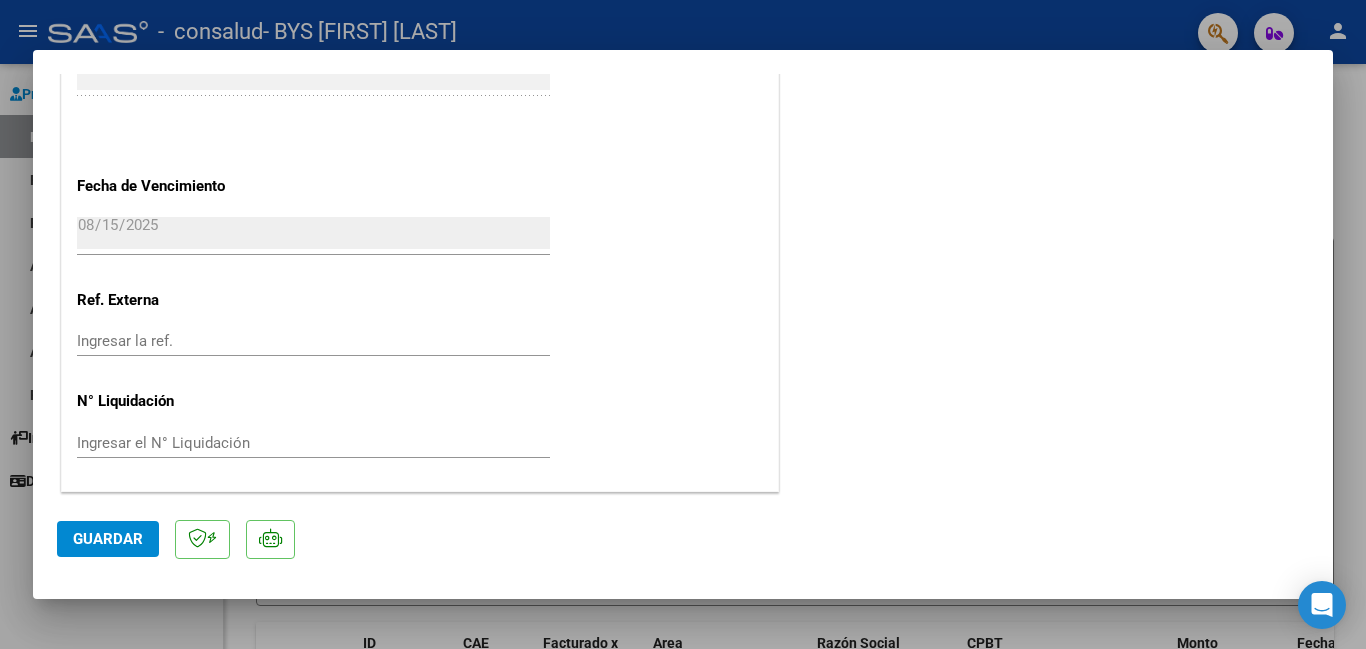 click at bounding box center [683, 324] 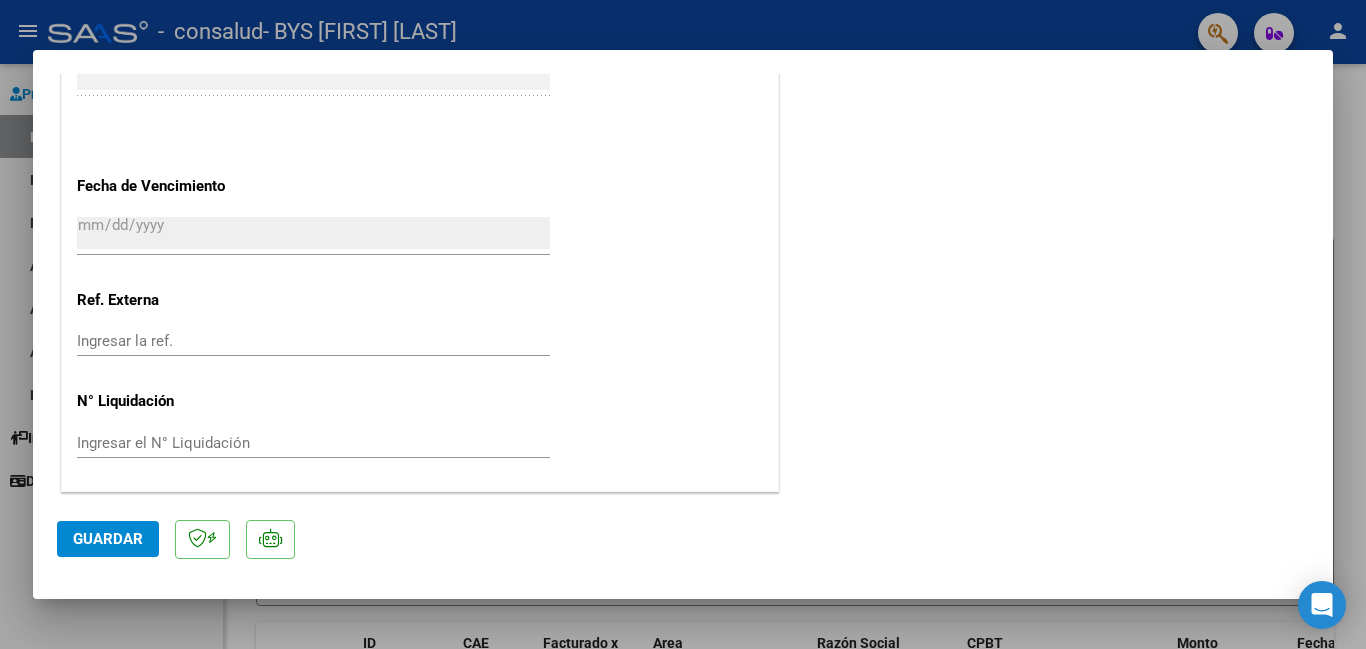 scroll, scrollTop: 0, scrollLeft: 0, axis: both 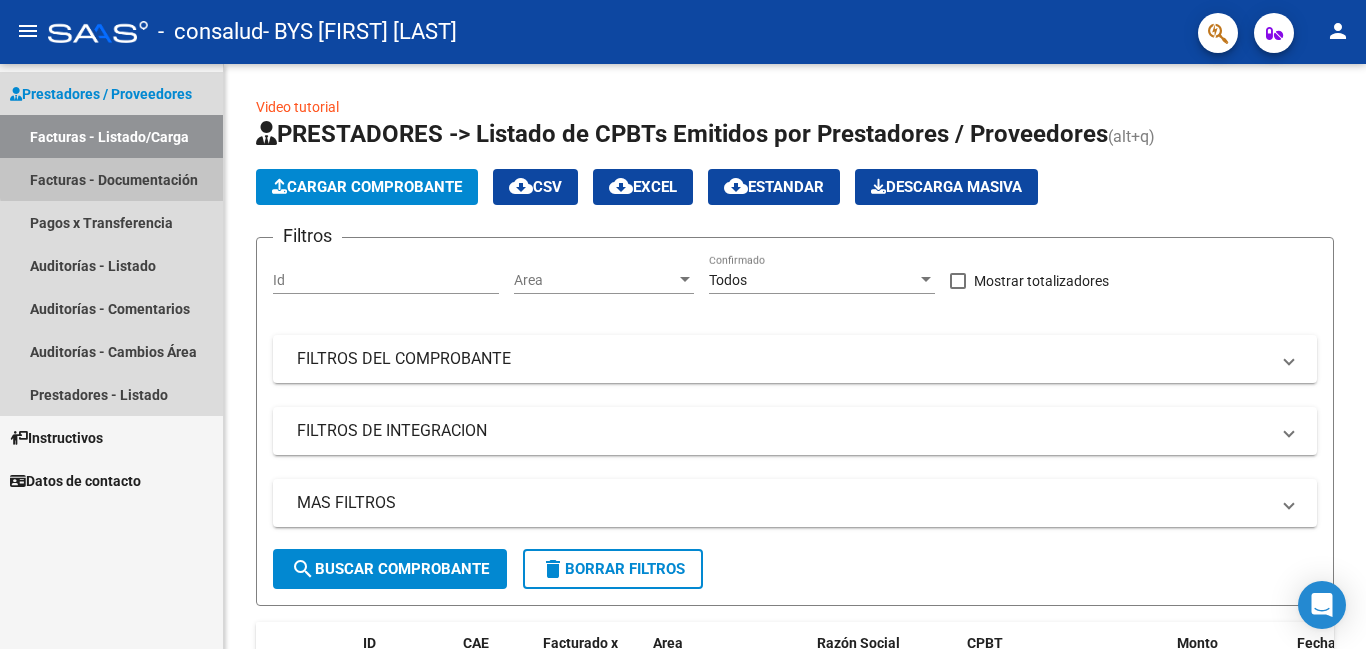 click on "Facturas - Documentación" at bounding box center (111, 179) 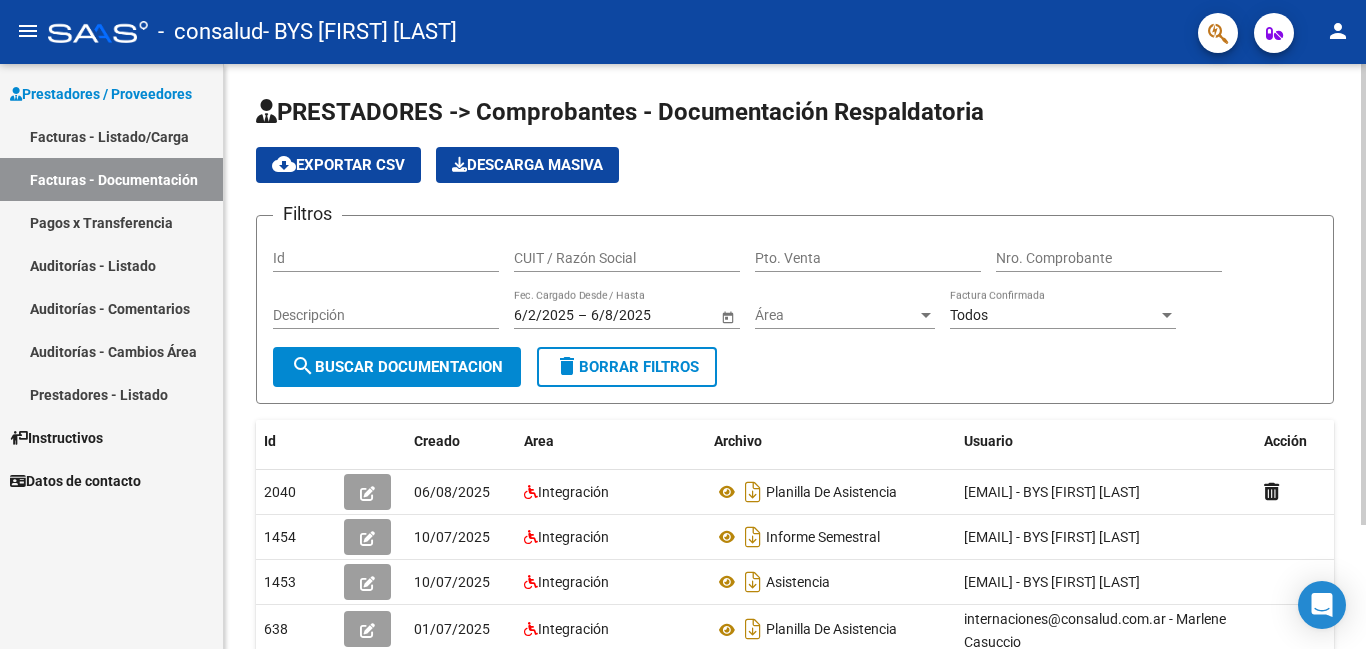 click on "PRESTADORES -> Comprobantes - Documentación Respaldatoria cloud_download  Exportar CSV   Descarga Masiva
Filtros Id CUIT / Razón Social Pto. Venta Nro. Comprobante Descripción 6/2/2025 6/2/2025 – 6/8/2025 6/8/2025 Fec. Cargado Desde / Hasta Área Área Todos Factura Confirmada search  Buscar Documentacion  delete  Borrar Filtros  Id Creado Area Archivo Usuario Acción 2040
06/08/2025 Integración Planilla De Asistencia  [EMAIL] -   BYS [FIRST] [LAST]   1454
10/07/2025 Integración Informe Semestral  [EMAIL] -   BYS [FIRST] [LAST]   1453
10/07/2025 Integración Asistencia  [EMAIL] -   BYS [FIRST] [LAST]   638
01/07/2025 Integración Planilla De Asistencia  [EMAIL] - [LAST] [FIRST]   4 total   1" 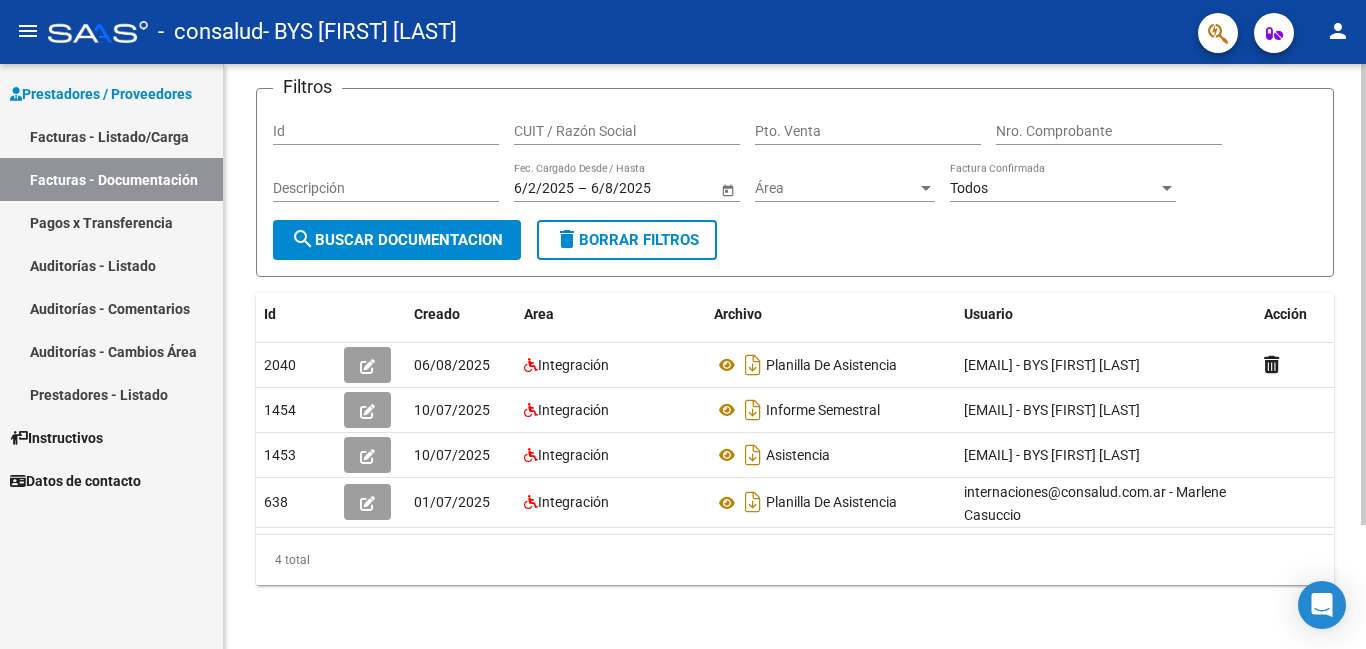 scroll, scrollTop: 140, scrollLeft: 0, axis: vertical 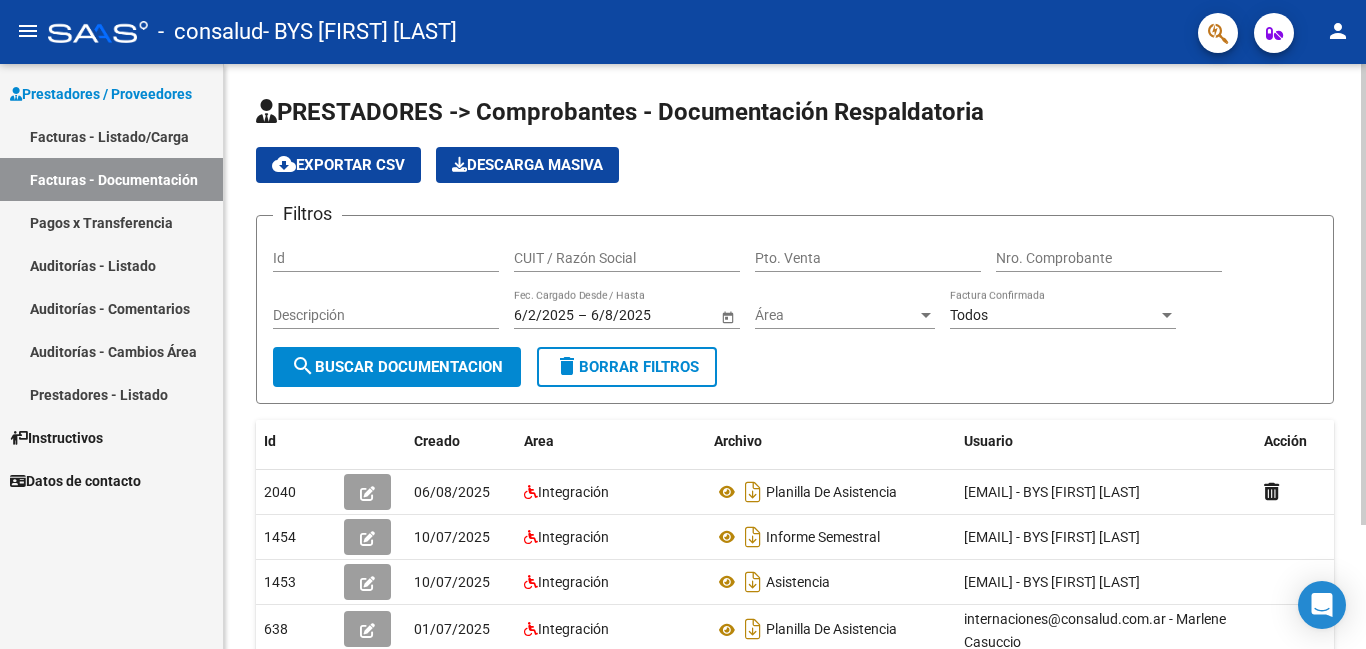 click 